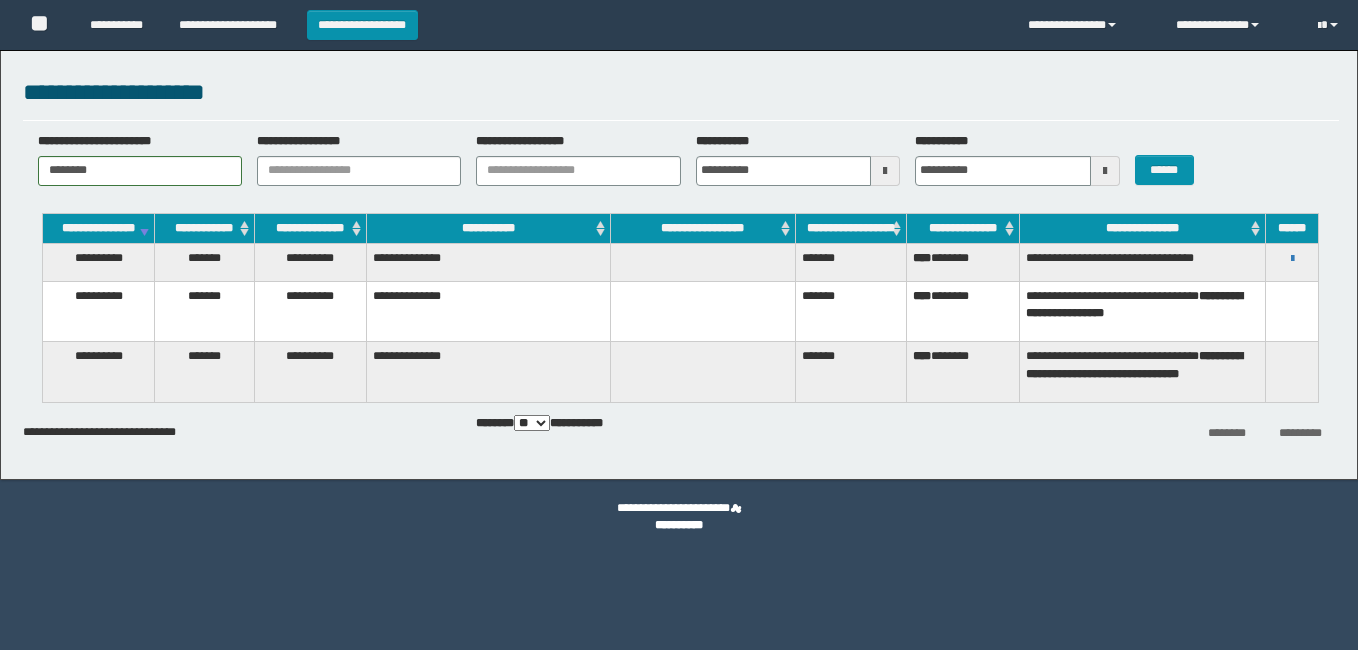 scroll, scrollTop: 0, scrollLeft: 0, axis: both 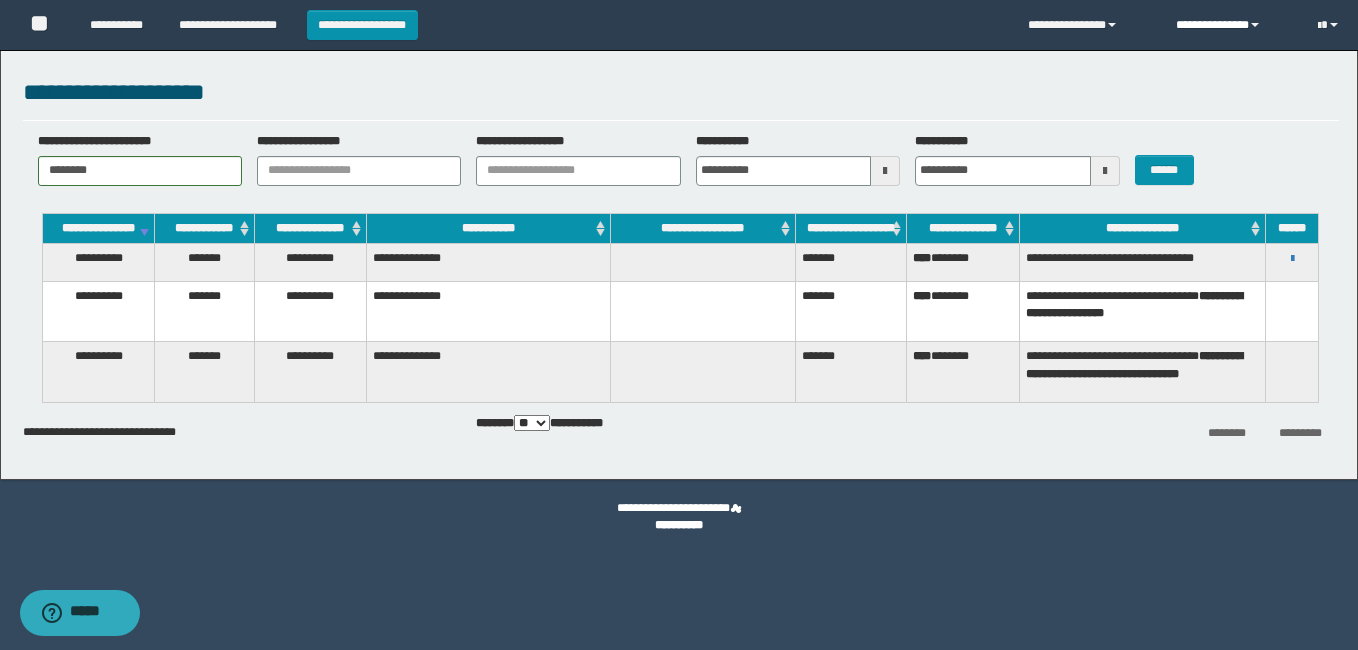 click on "**********" at bounding box center [1231, 25] 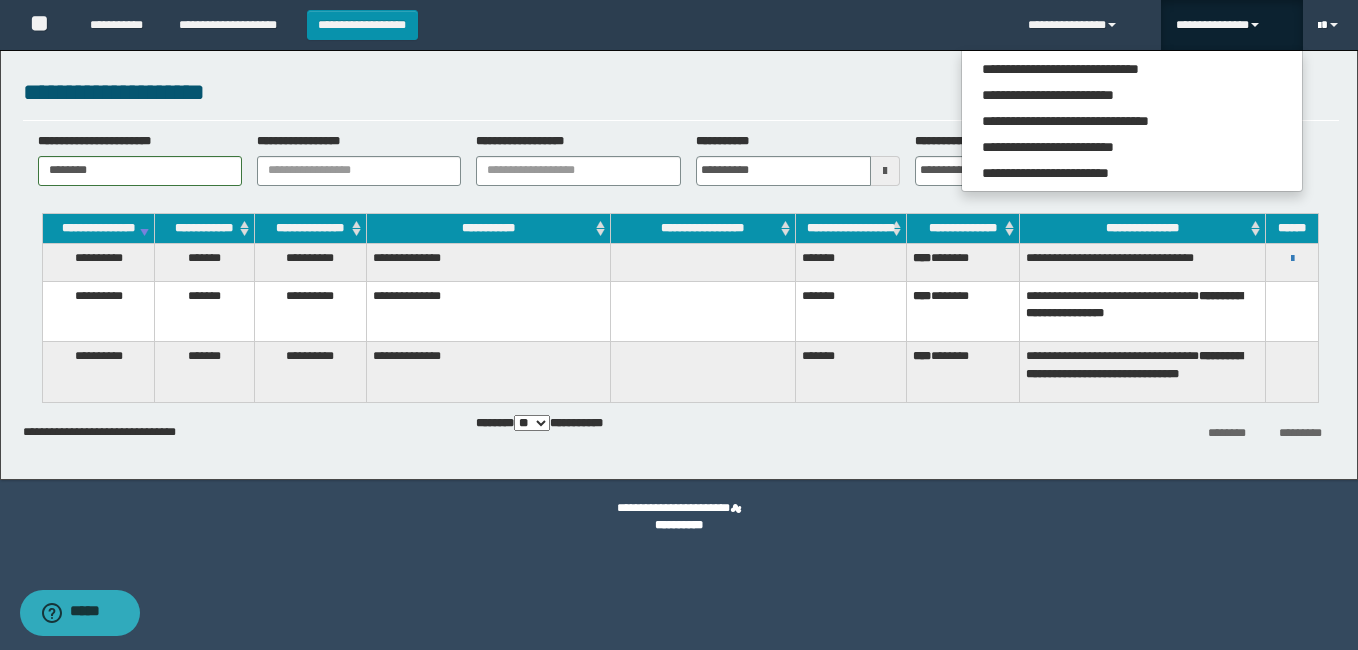 click at bounding box center [1319, 26] 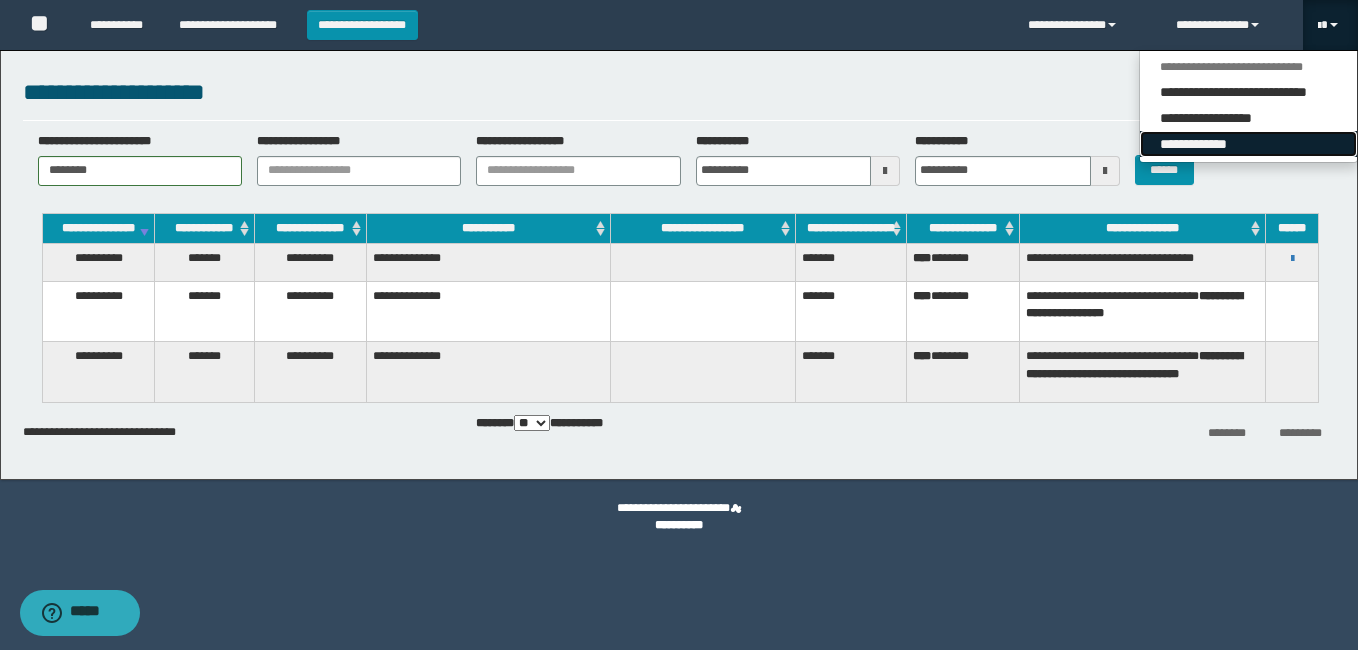 click on "**********" at bounding box center [1248, 144] 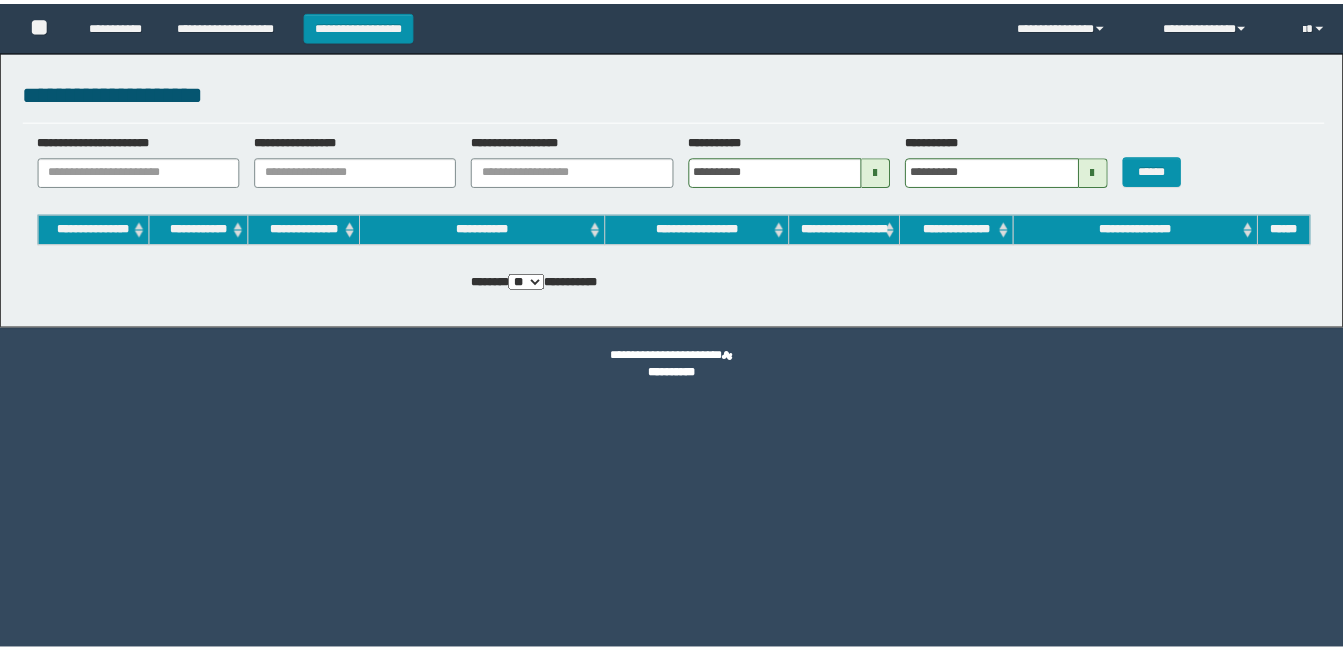 scroll, scrollTop: 0, scrollLeft: 0, axis: both 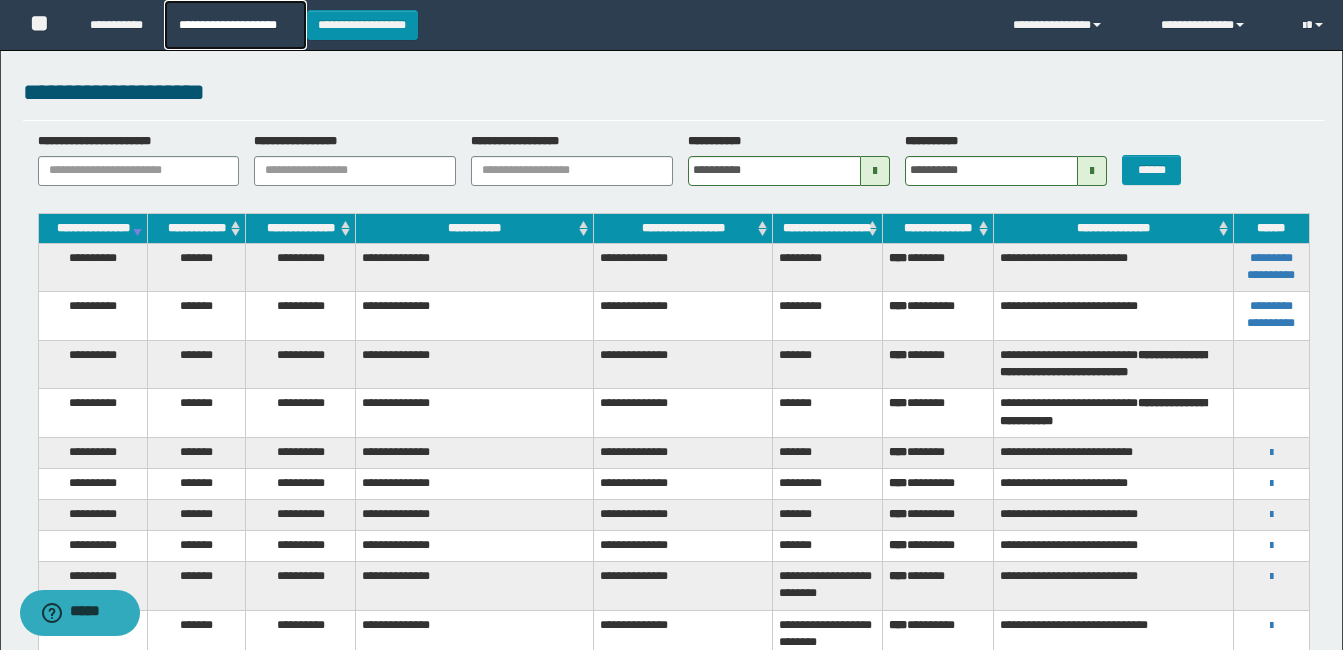 click on "**********" at bounding box center (235, 25) 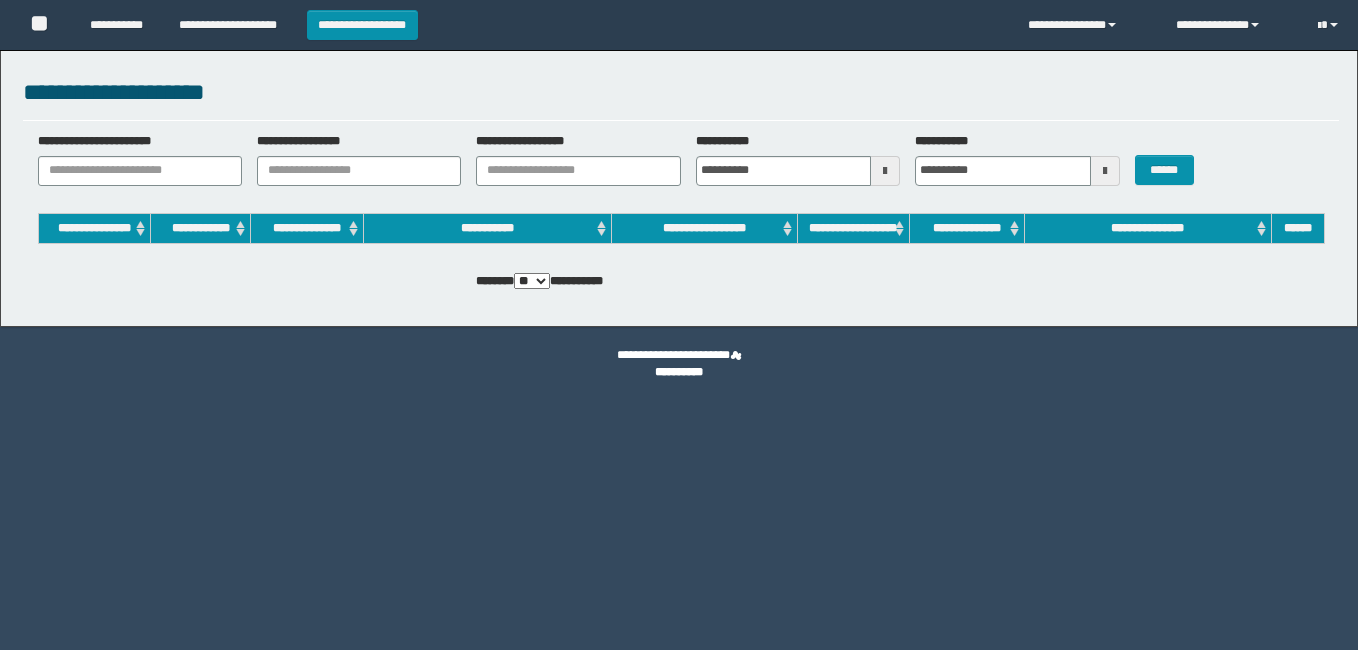 scroll, scrollTop: 0, scrollLeft: 0, axis: both 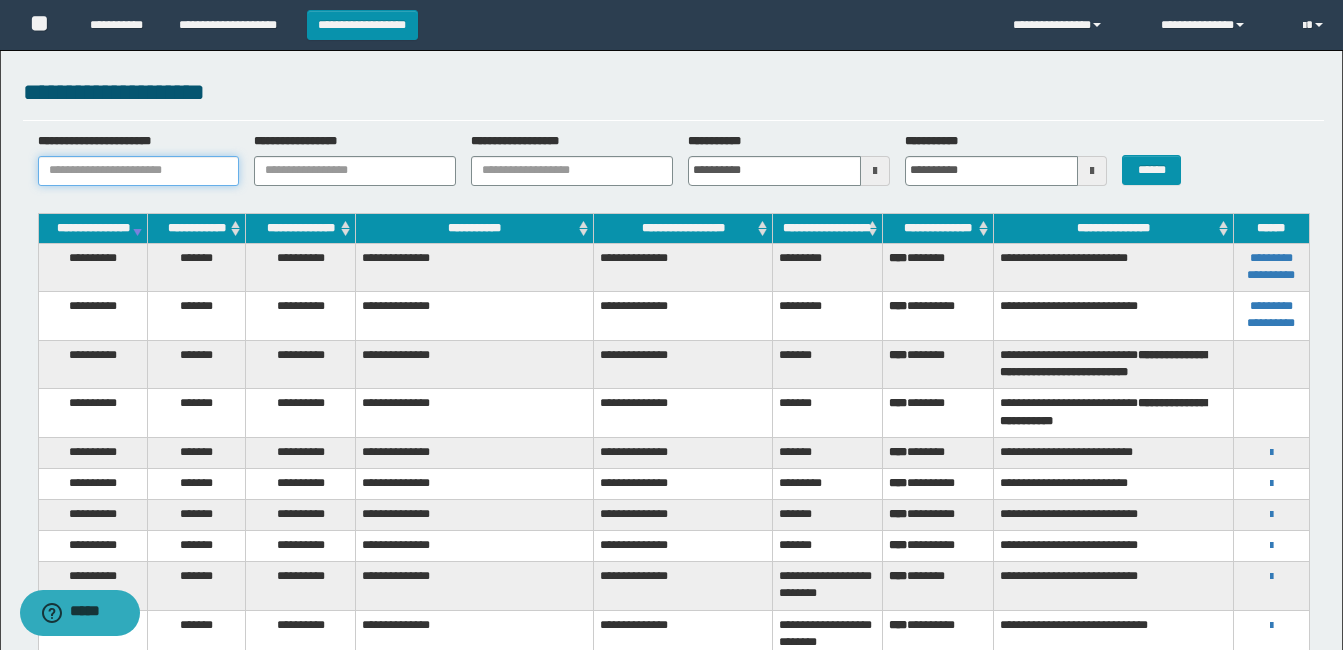 paste on "********" 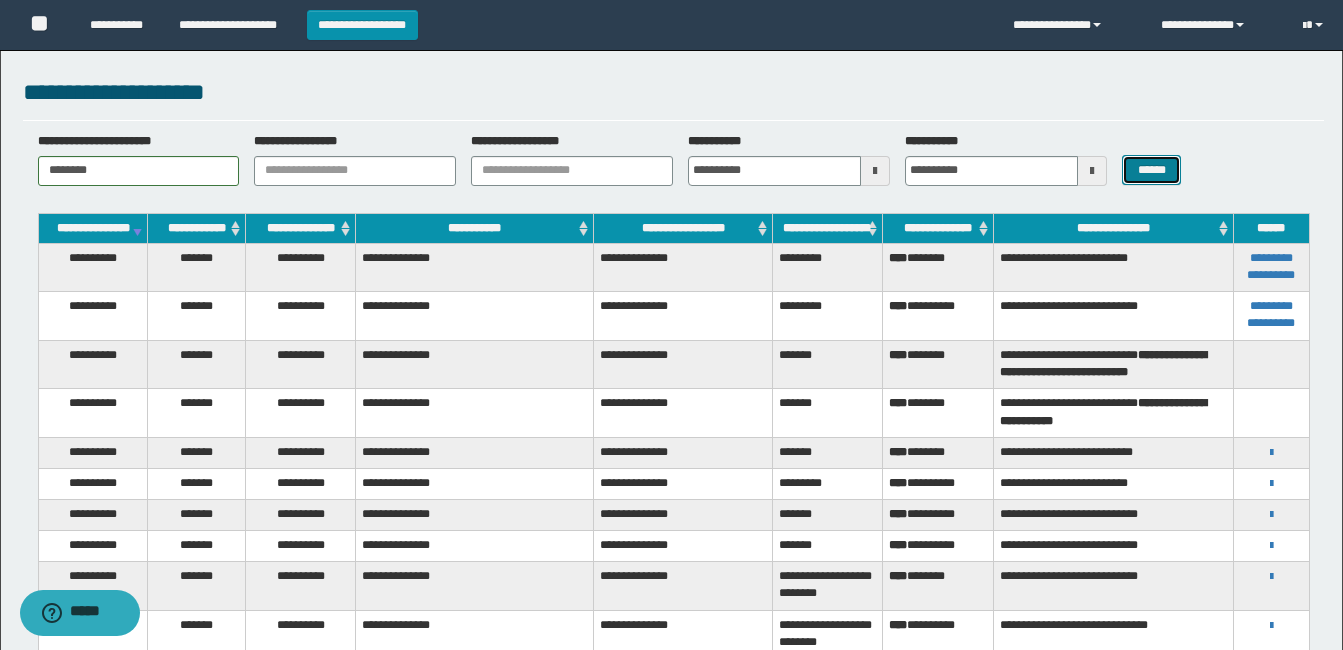 click on "******" at bounding box center (1151, 170) 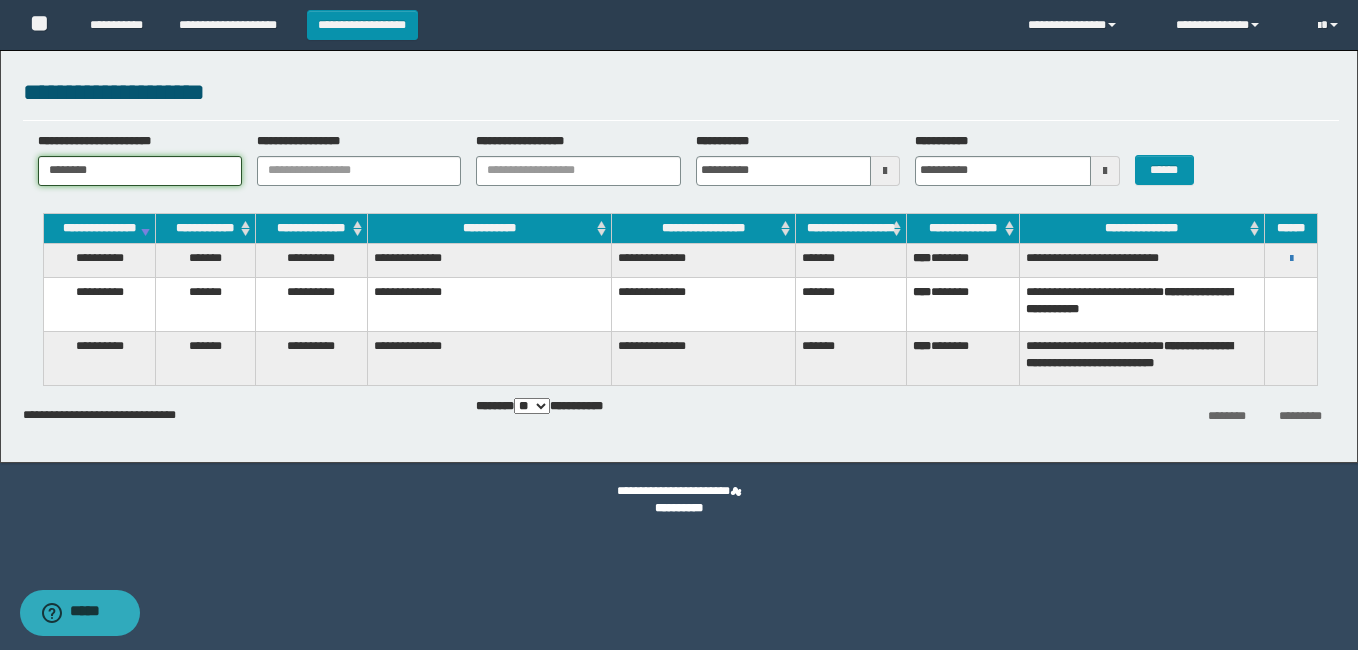 click on "********" at bounding box center [140, 171] 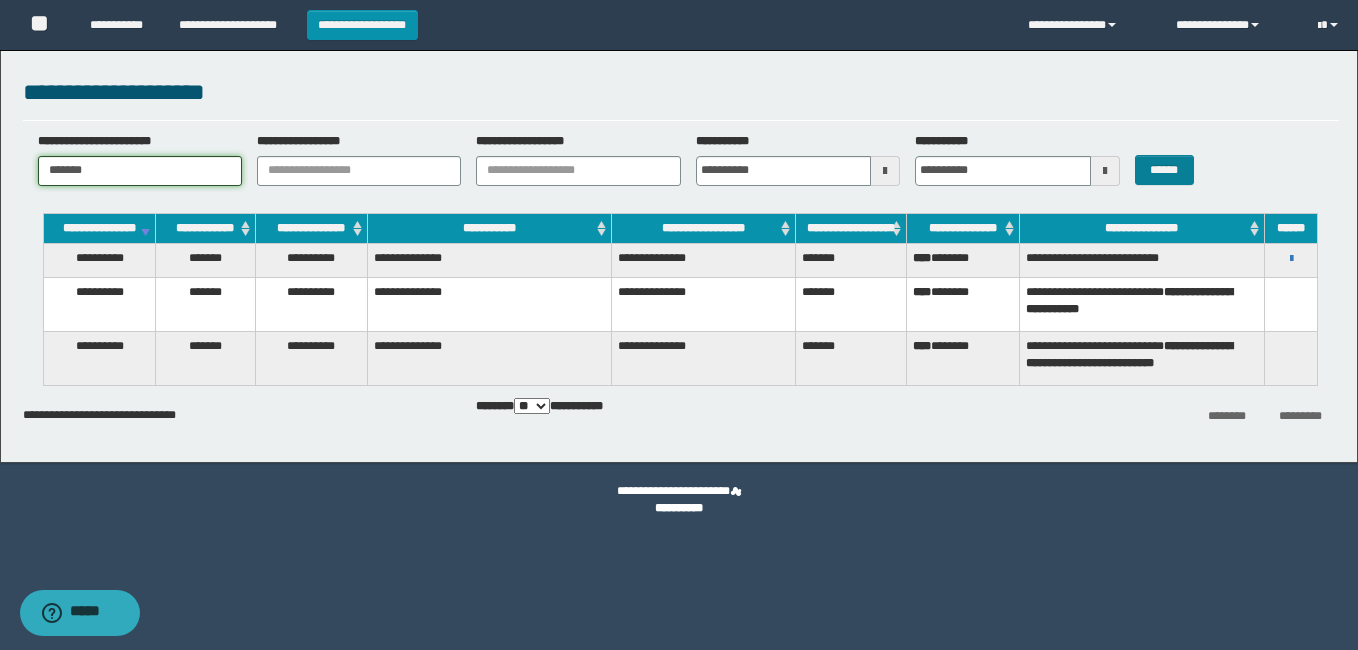 type on "*******" 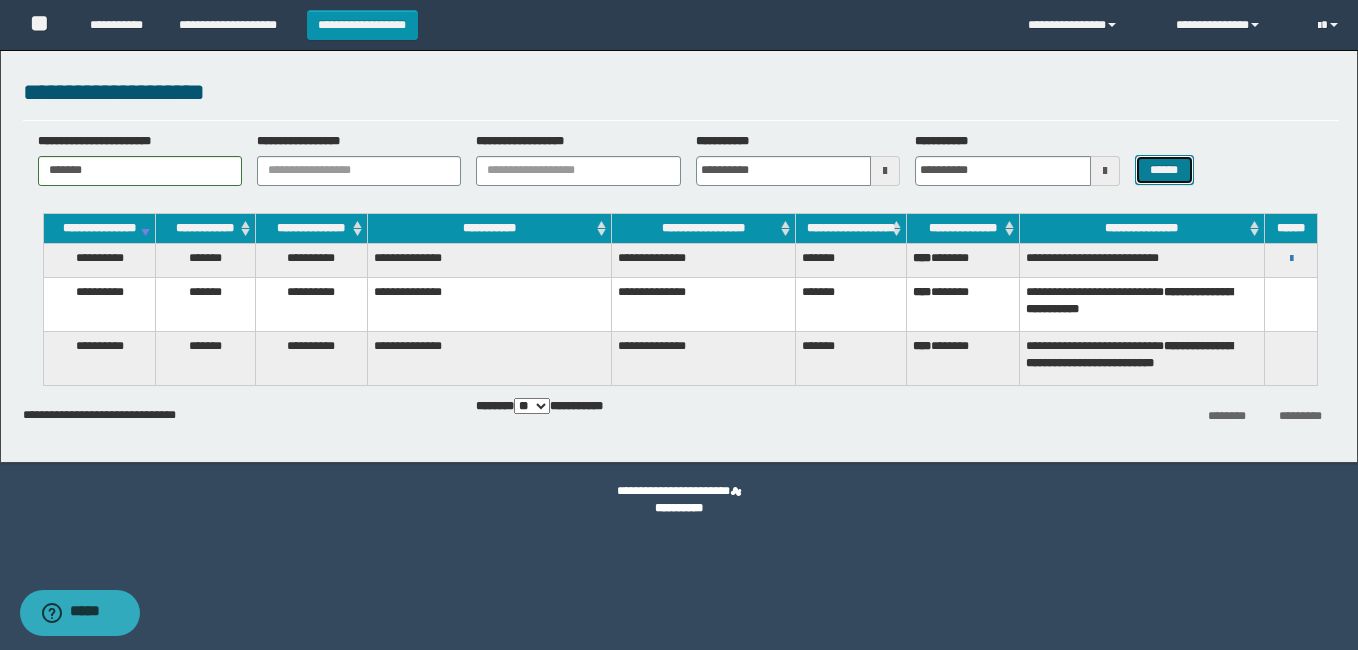 click on "******" at bounding box center (1164, 170) 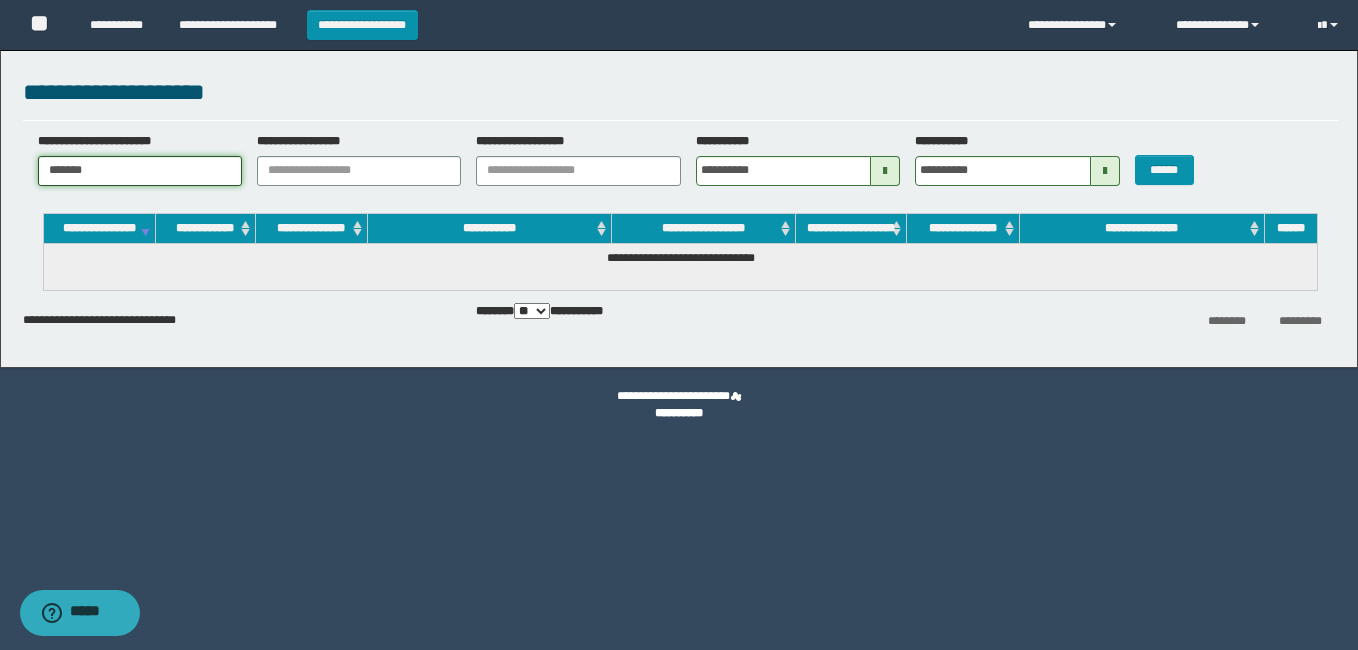 drag, startPoint x: 113, startPoint y: 173, endPoint x: 83, endPoint y: 152, distance: 36.619667 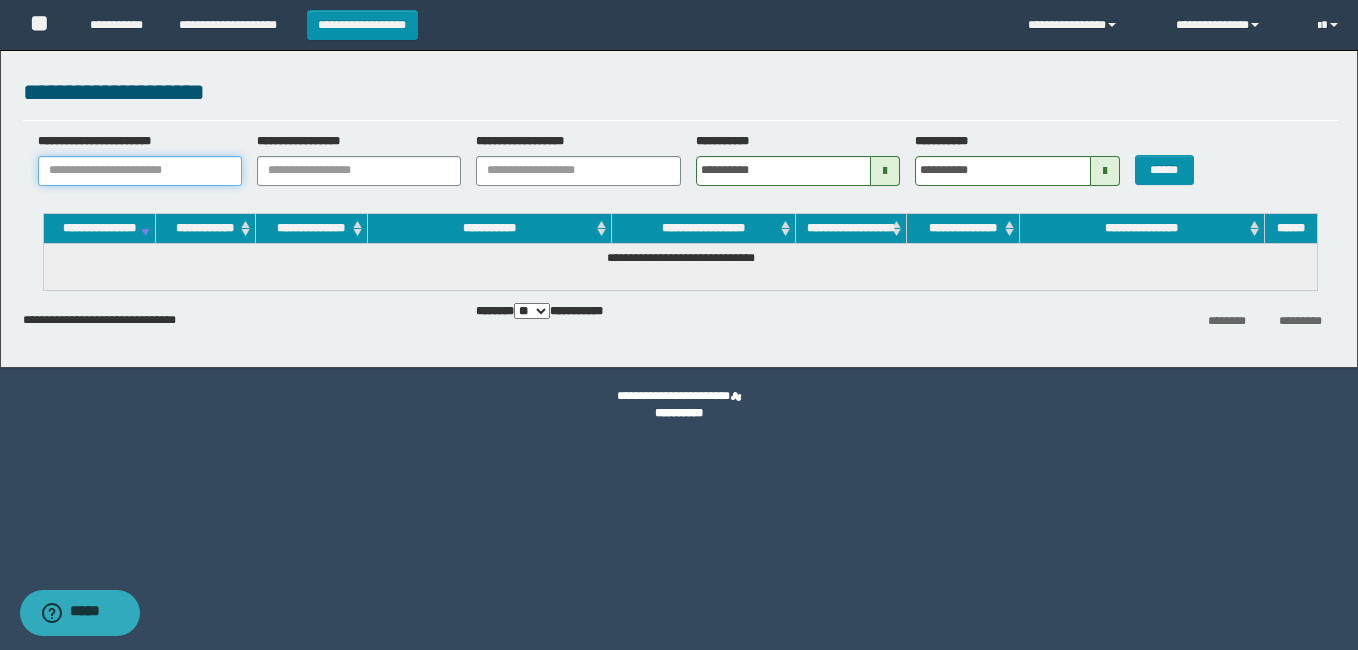 paste on "********" 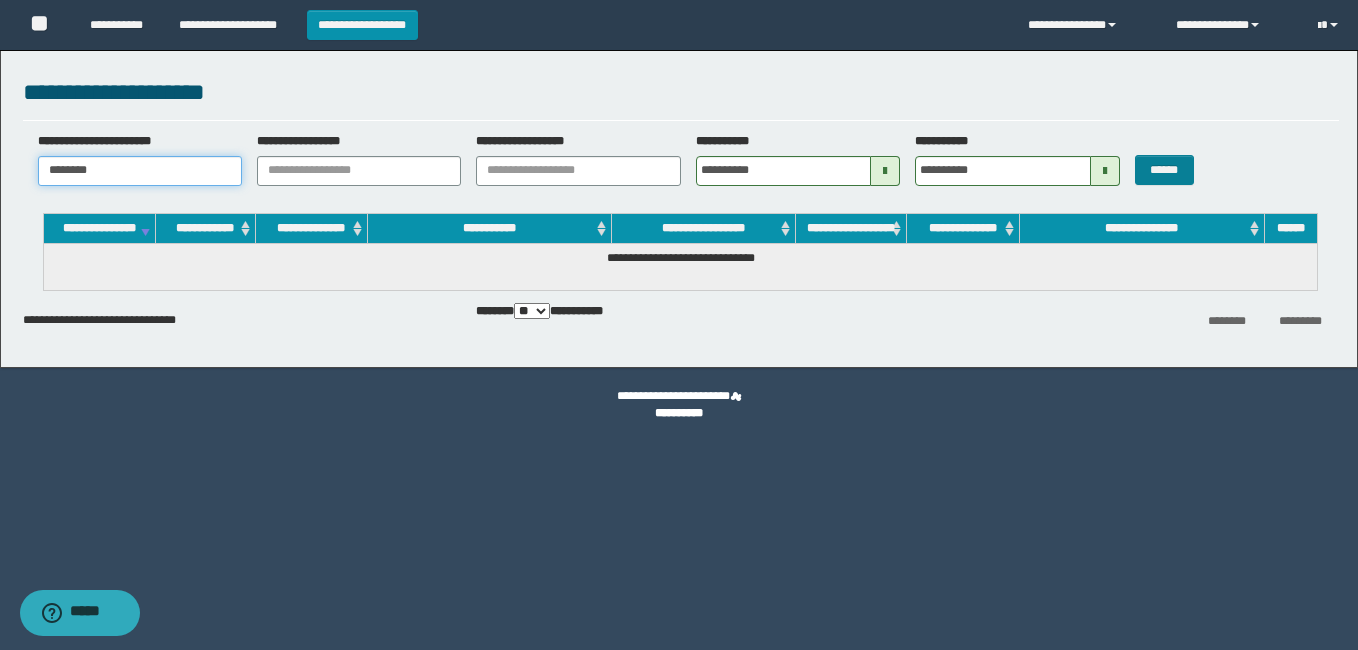 type on "********" 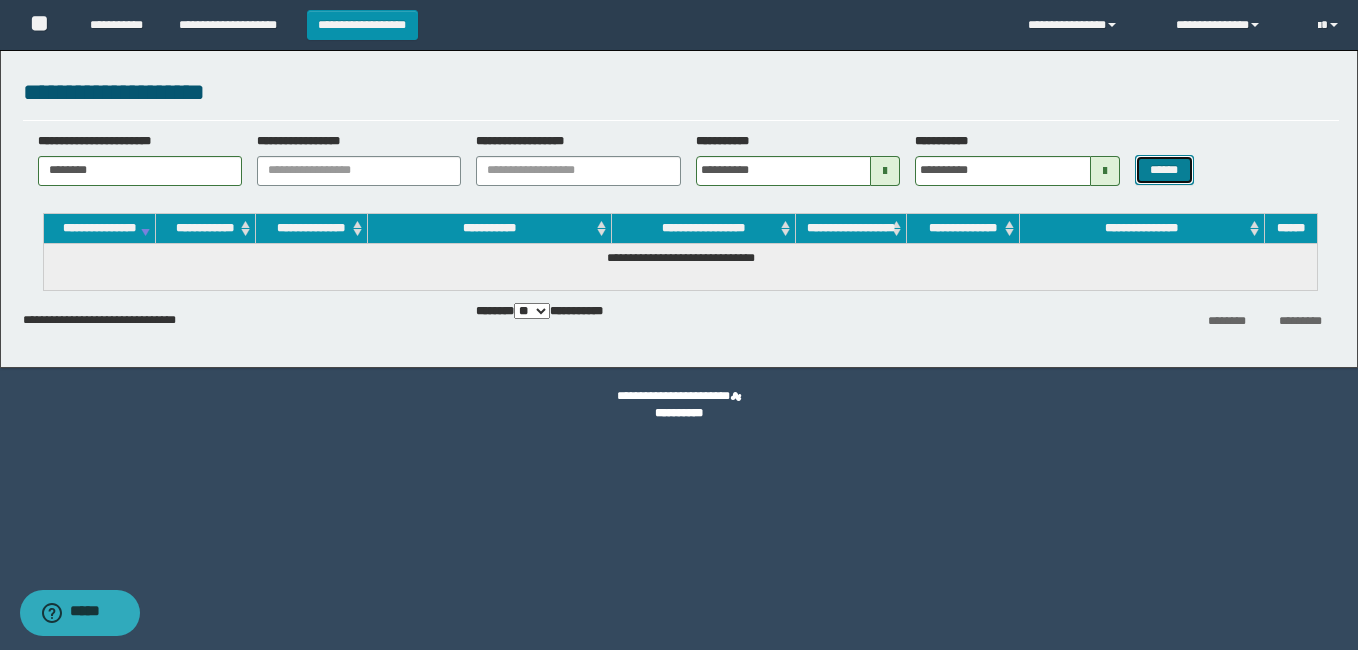 click on "******" at bounding box center [1164, 170] 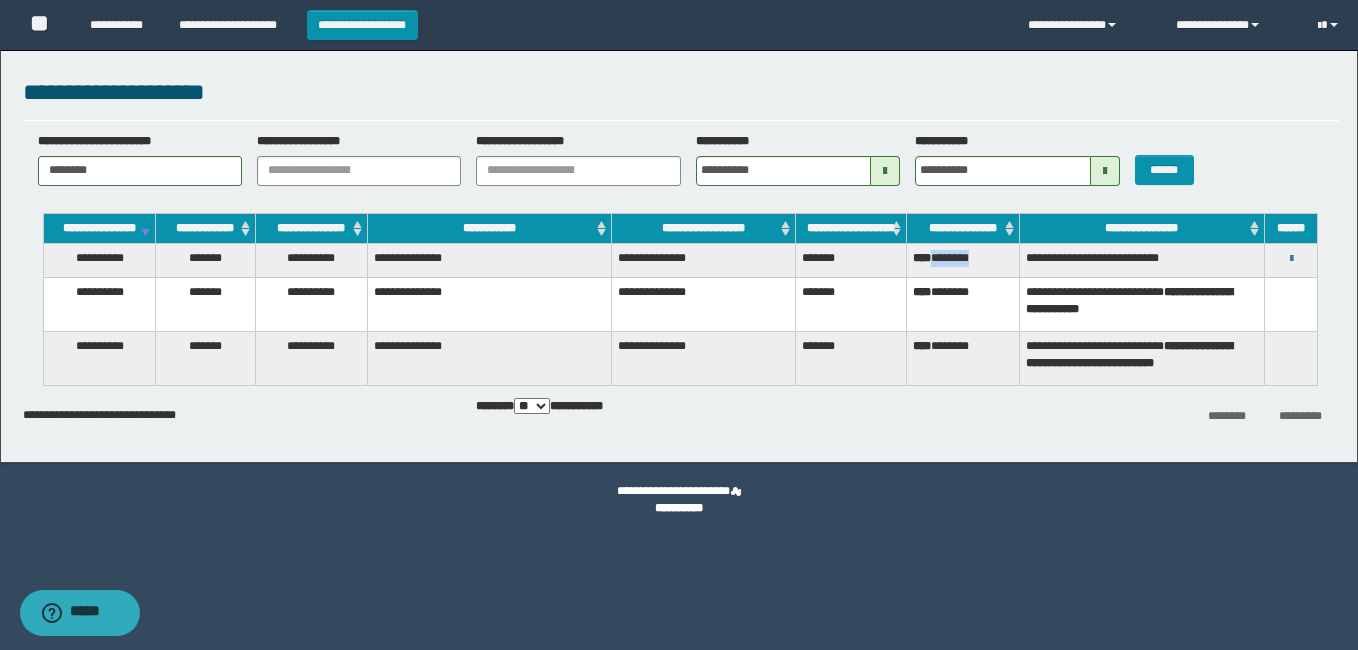drag, startPoint x: 940, startPoint y: 275, endPoint x: 990, endPoint y: 275, distance: 50 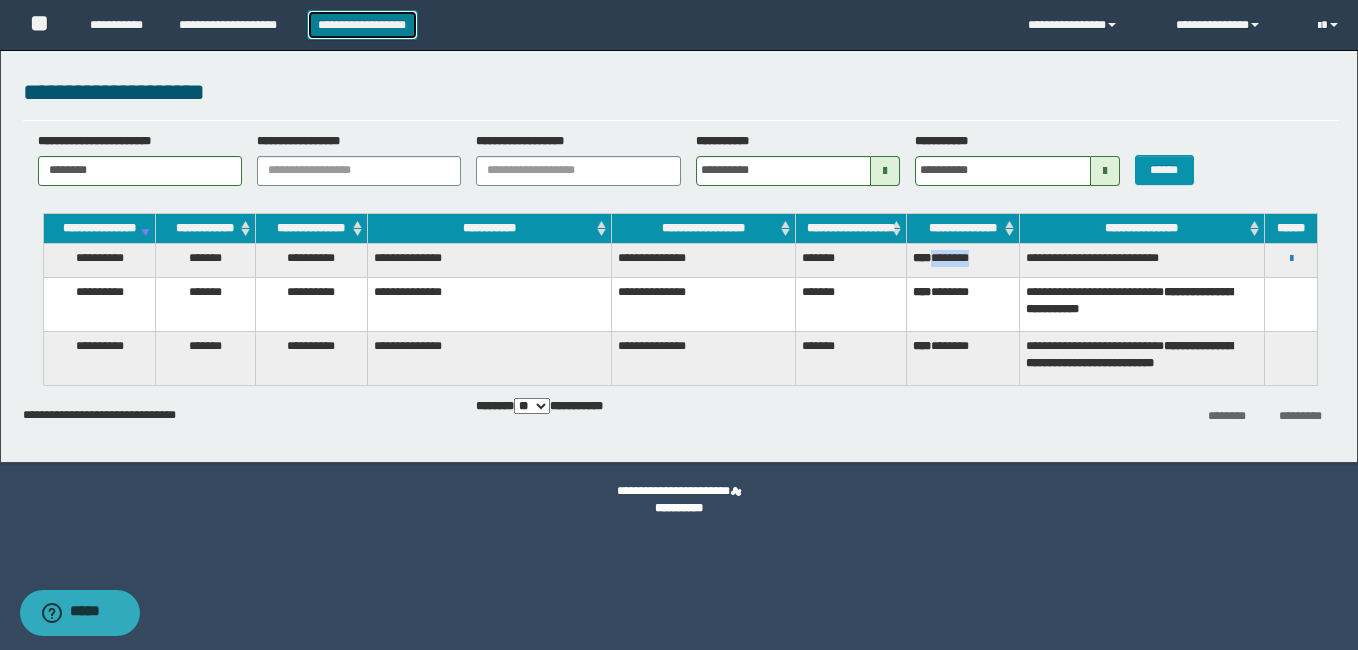click on "**********" at bounding box center [362, 25] 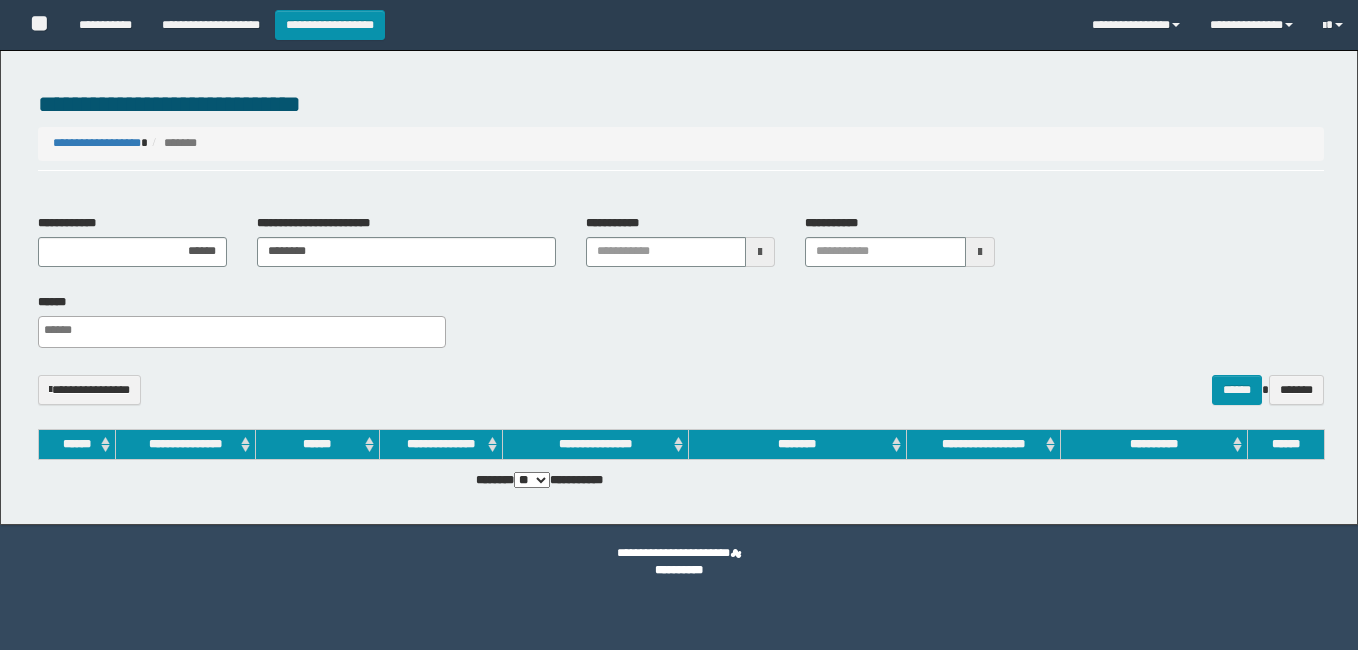 select 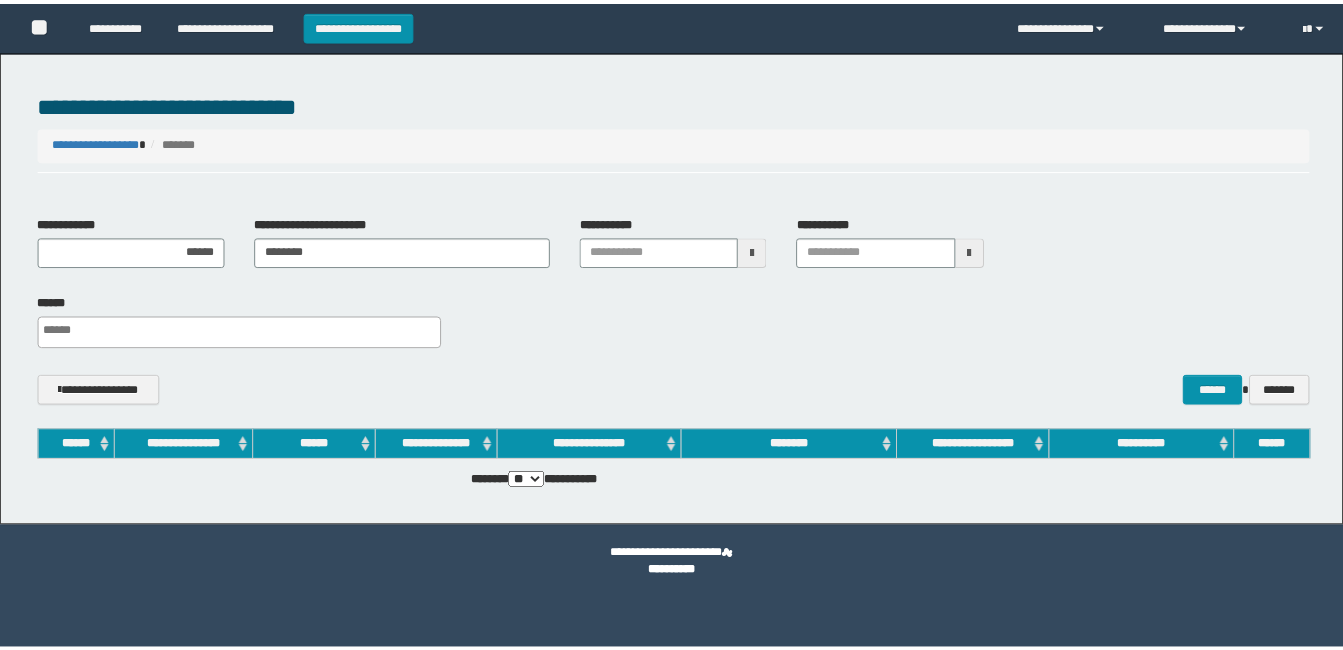 scroll, scrollTop: 0, scrollLeft: 0, axis: both 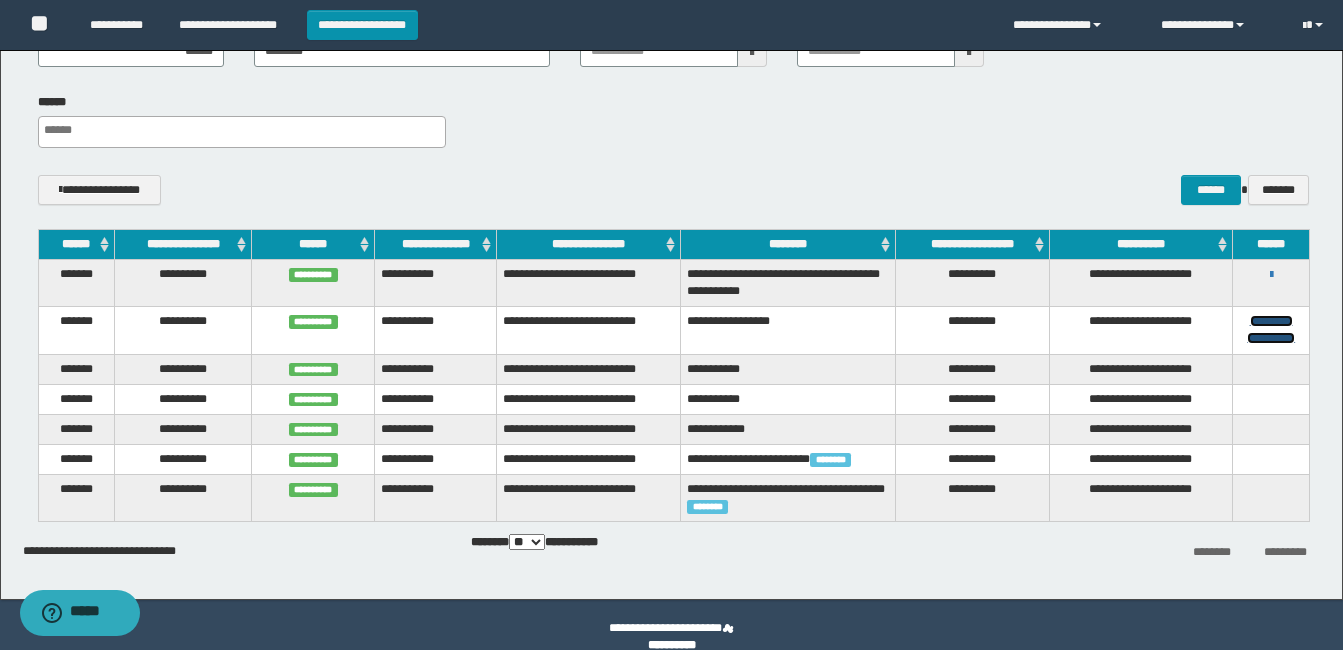 click on "**********" at bounding box center [1271, 329] 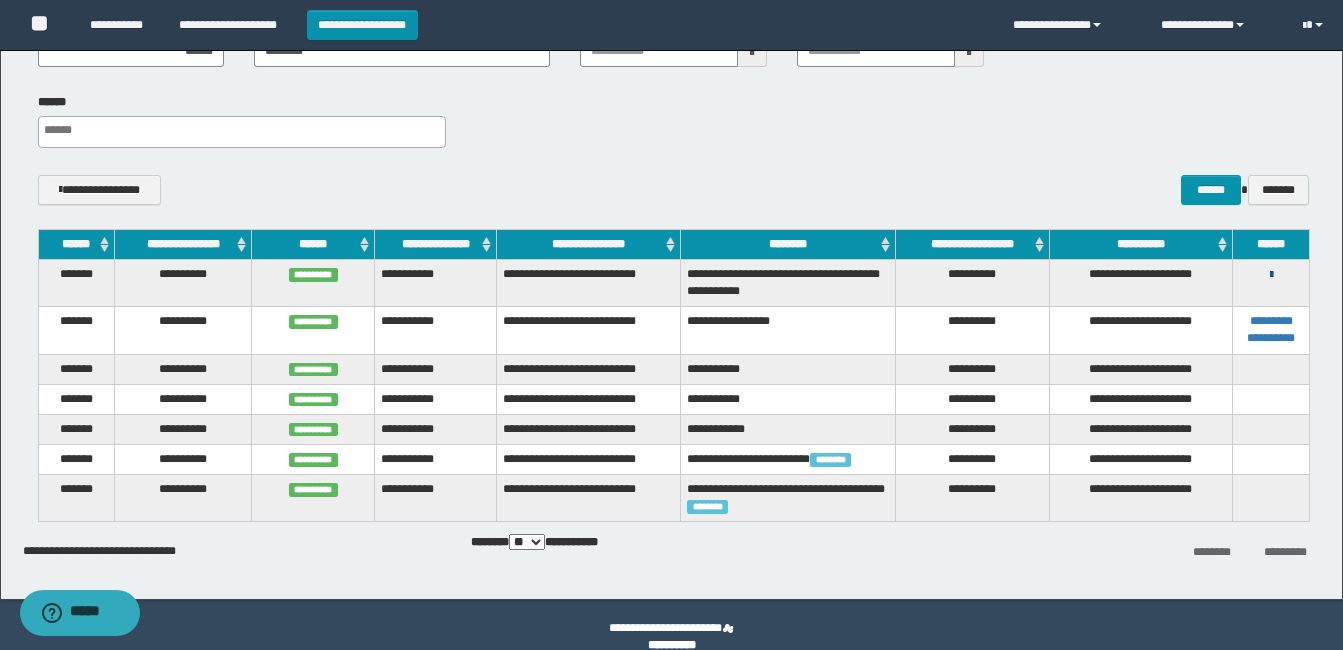 click at bounding box center [1271, 275] 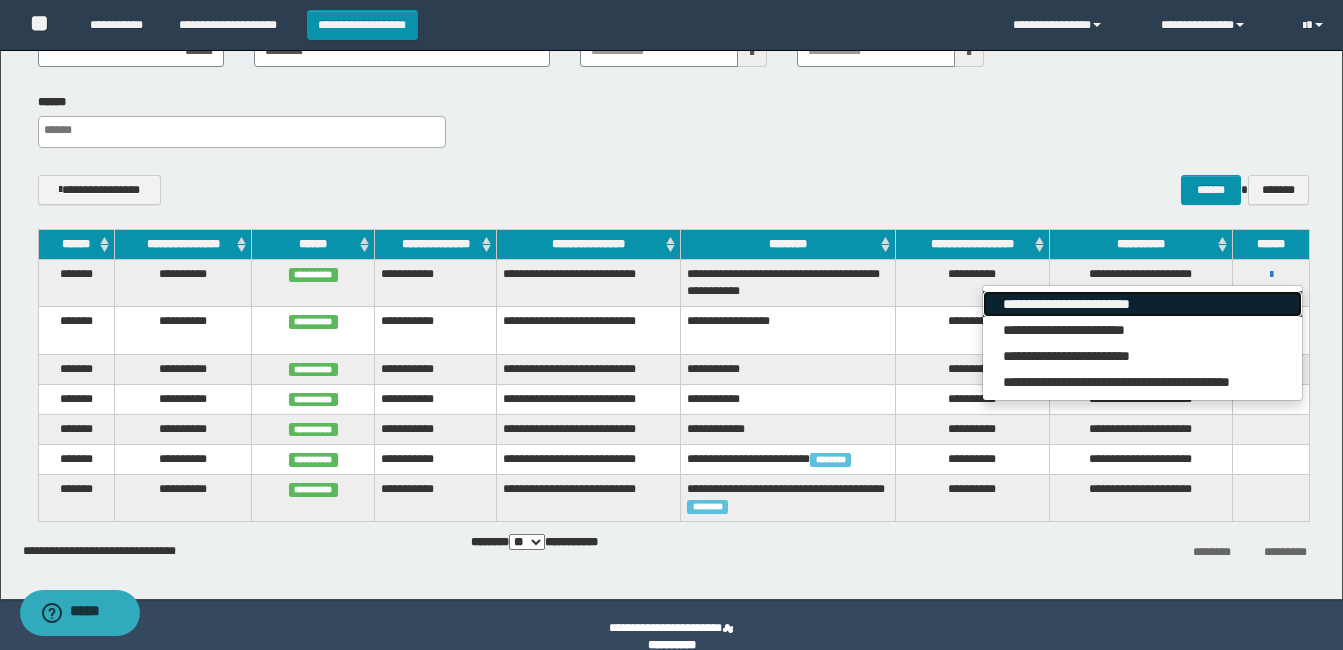 click on "**********" at bounding box center [1142, 304] 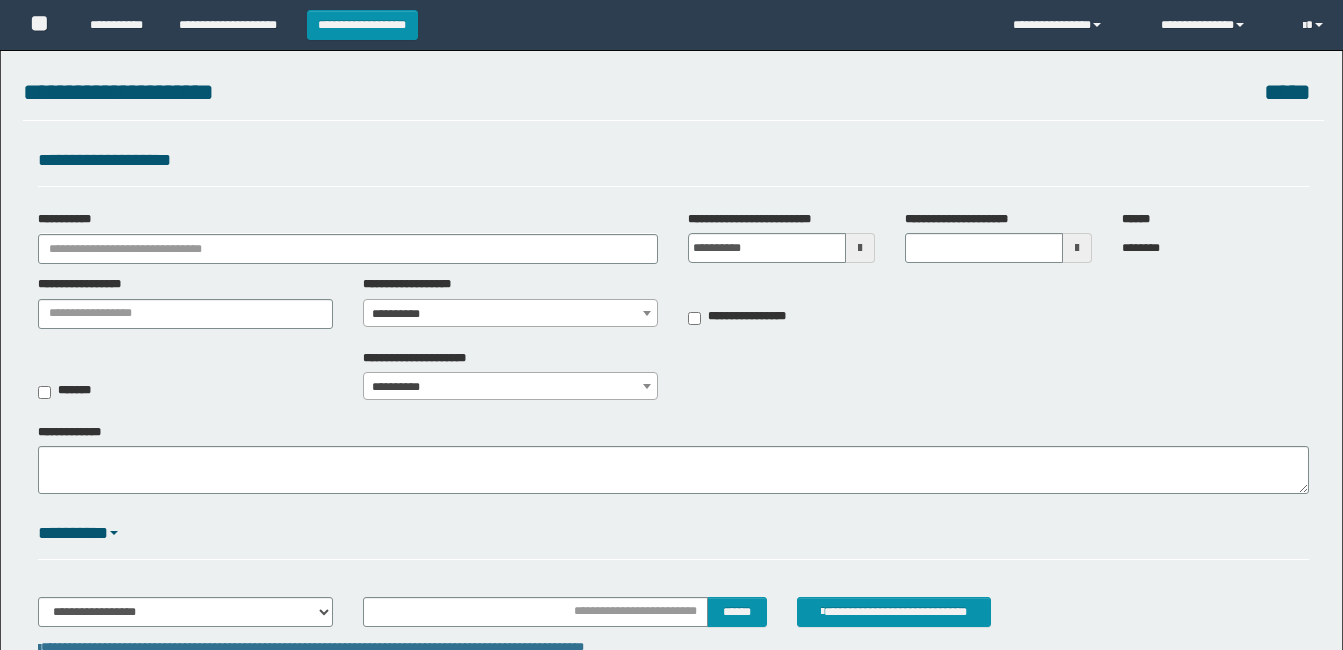 scroll, scrollTop: 0, scrollLeft: 0, axis: both 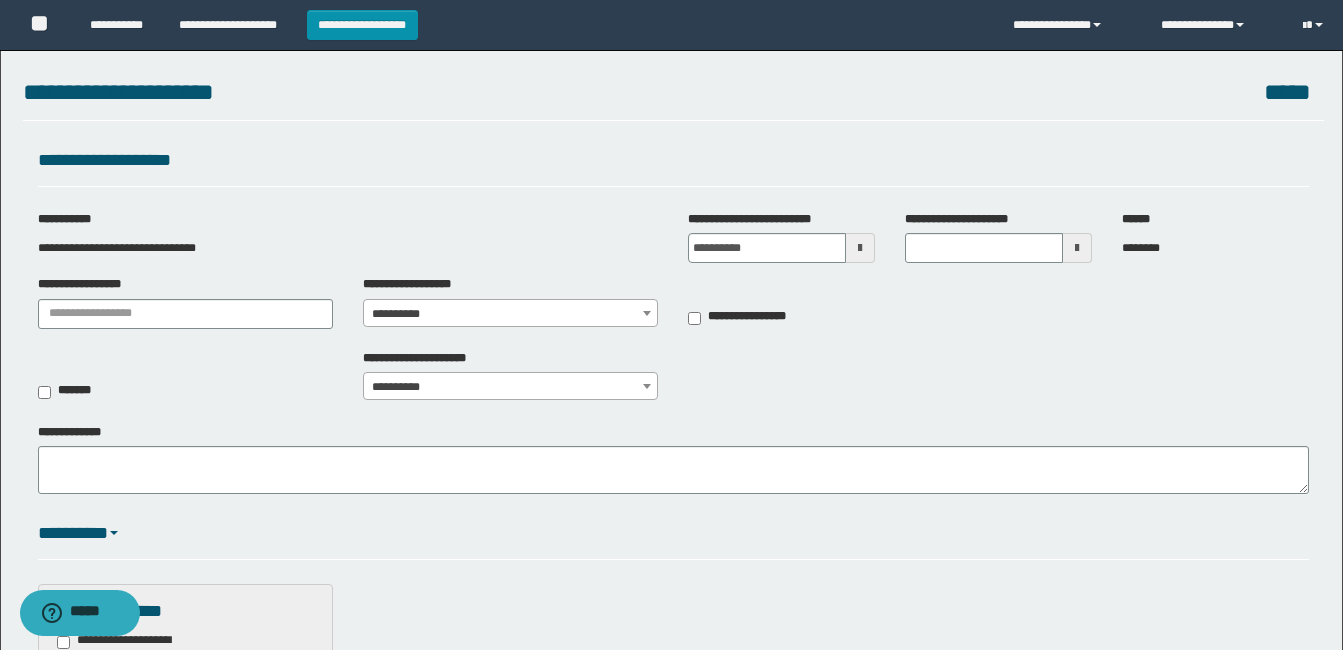 click at bounding box center (647, 313) 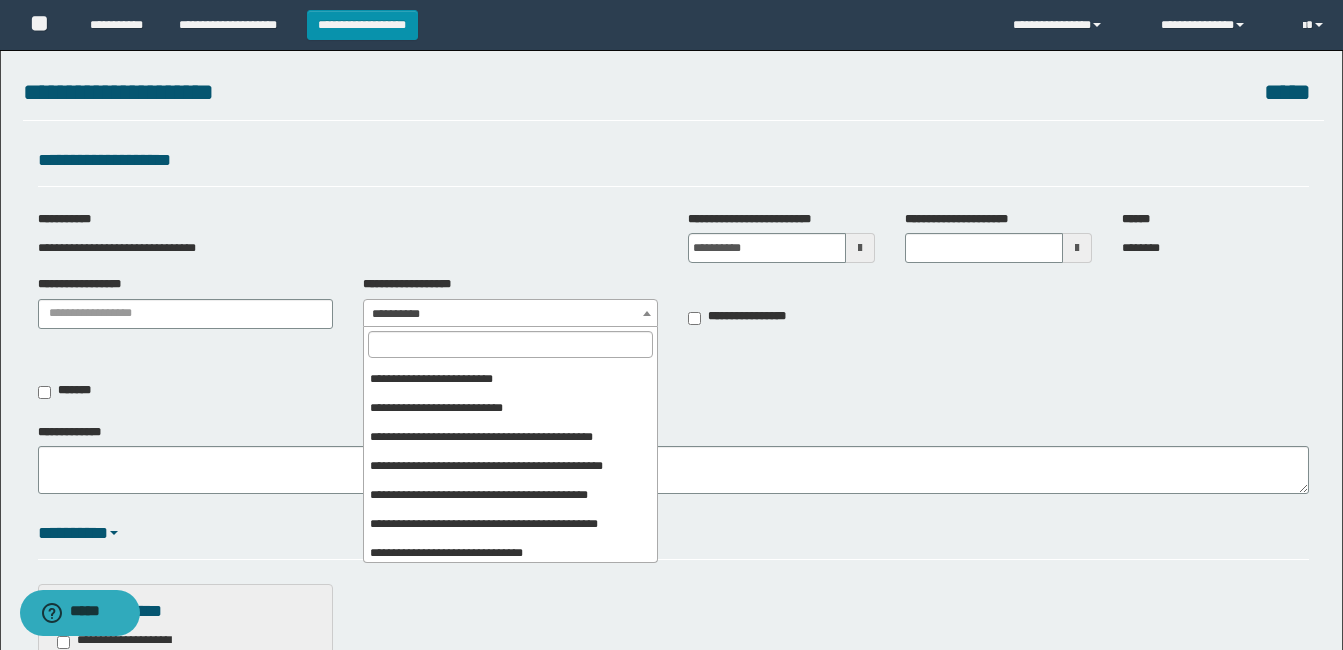 scroll, scrollTop: 947, scrollLeft: 0, axis: vertical 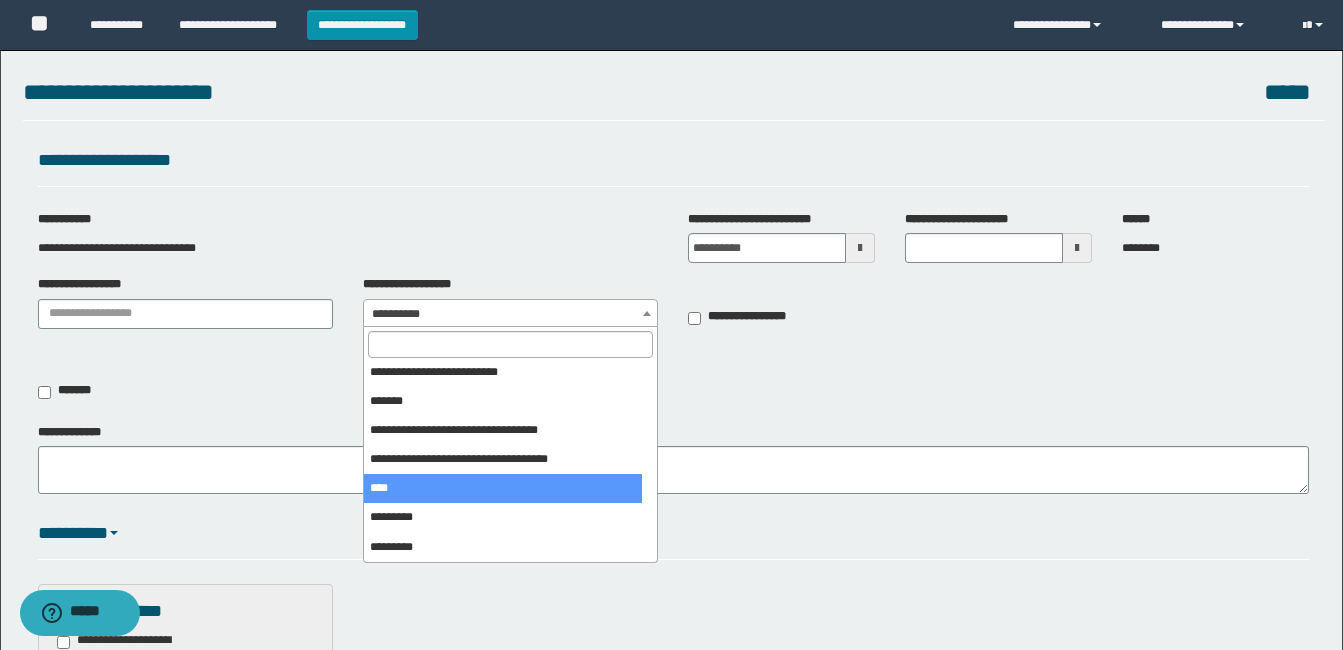 click on "**********" at bounding box center (510, 445) 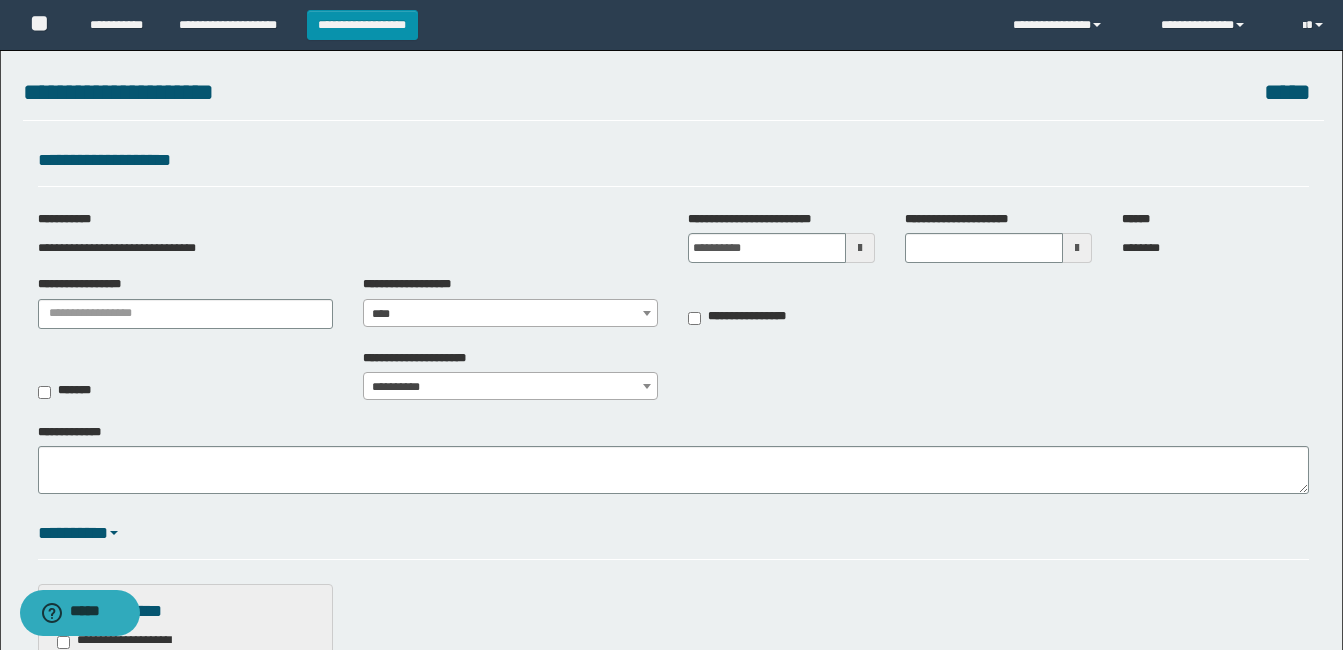 click at bounding box center (860, 248) 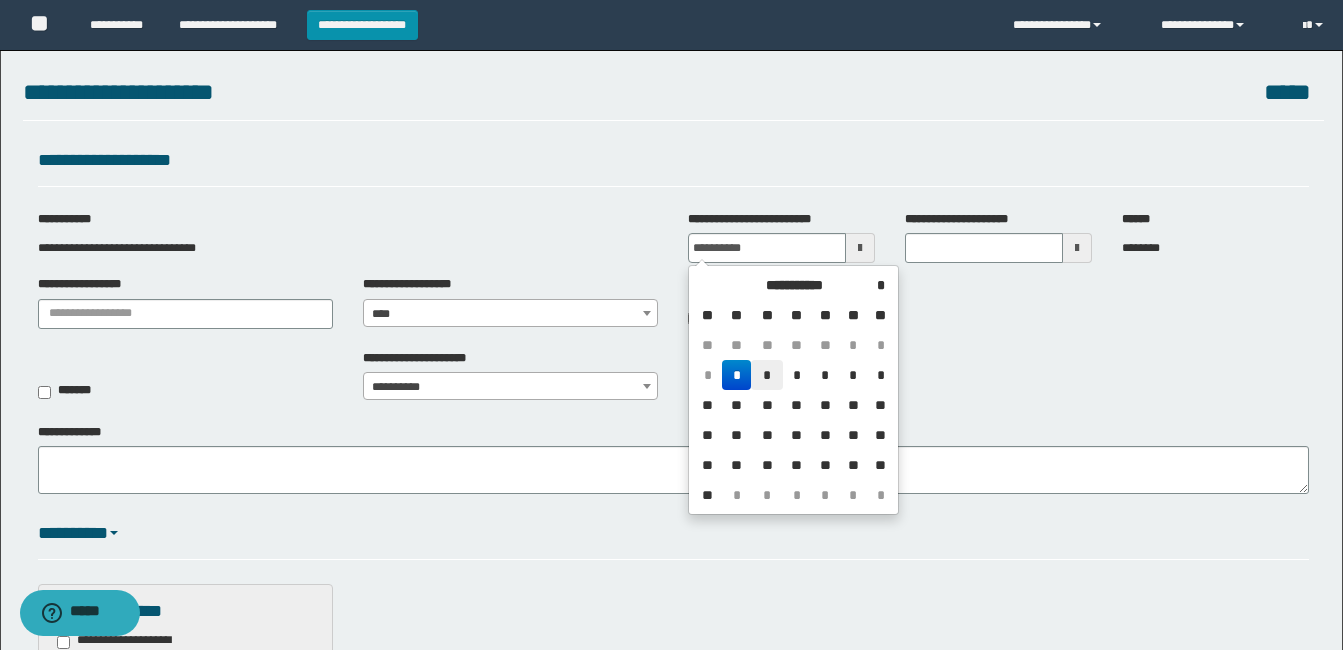 click on "*" at bounding box center (767, 375) 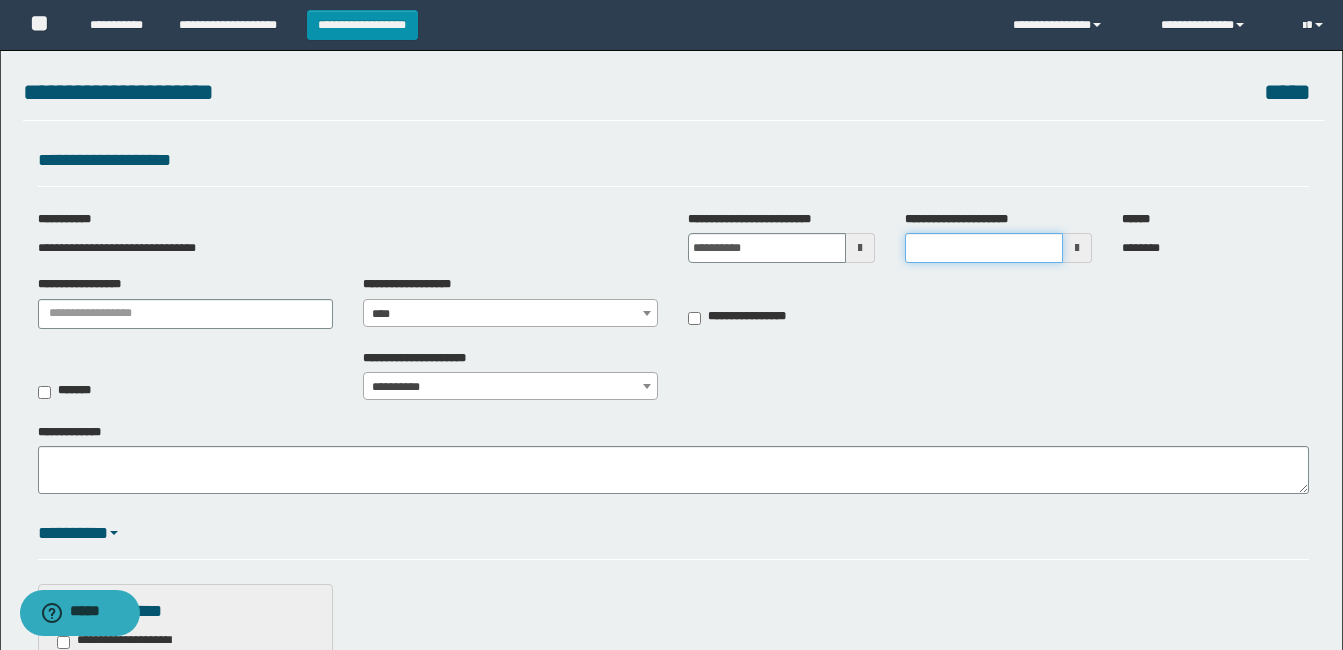 click on "**********" at bounding box center [984, 248] 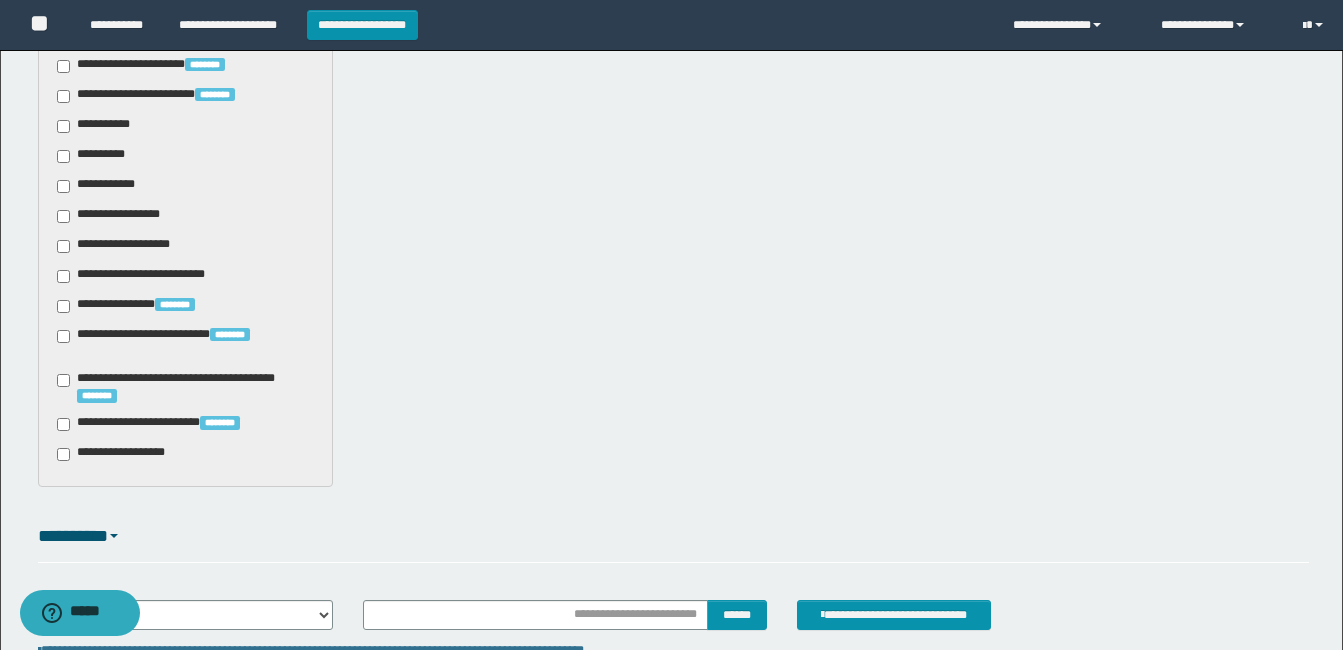 scroll, scrollTop: 1500, scrollLeft: 0, axis: vertical 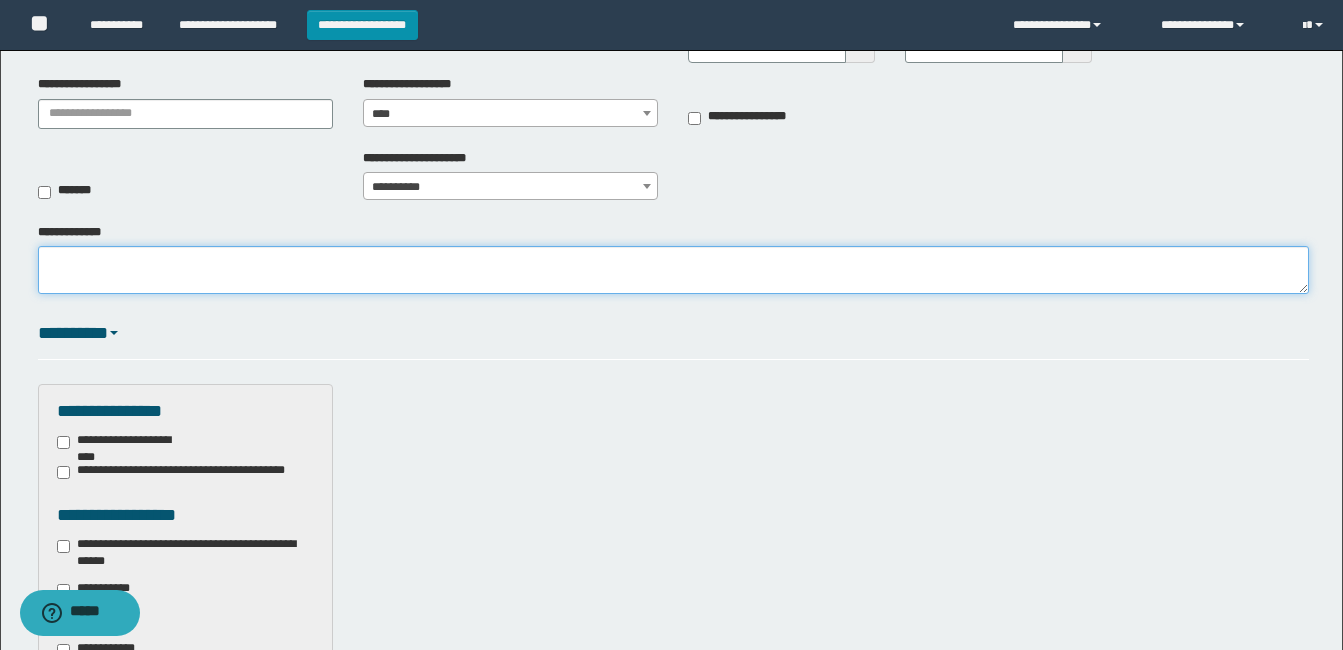 click on "**********" at bounding box center (673, 270) 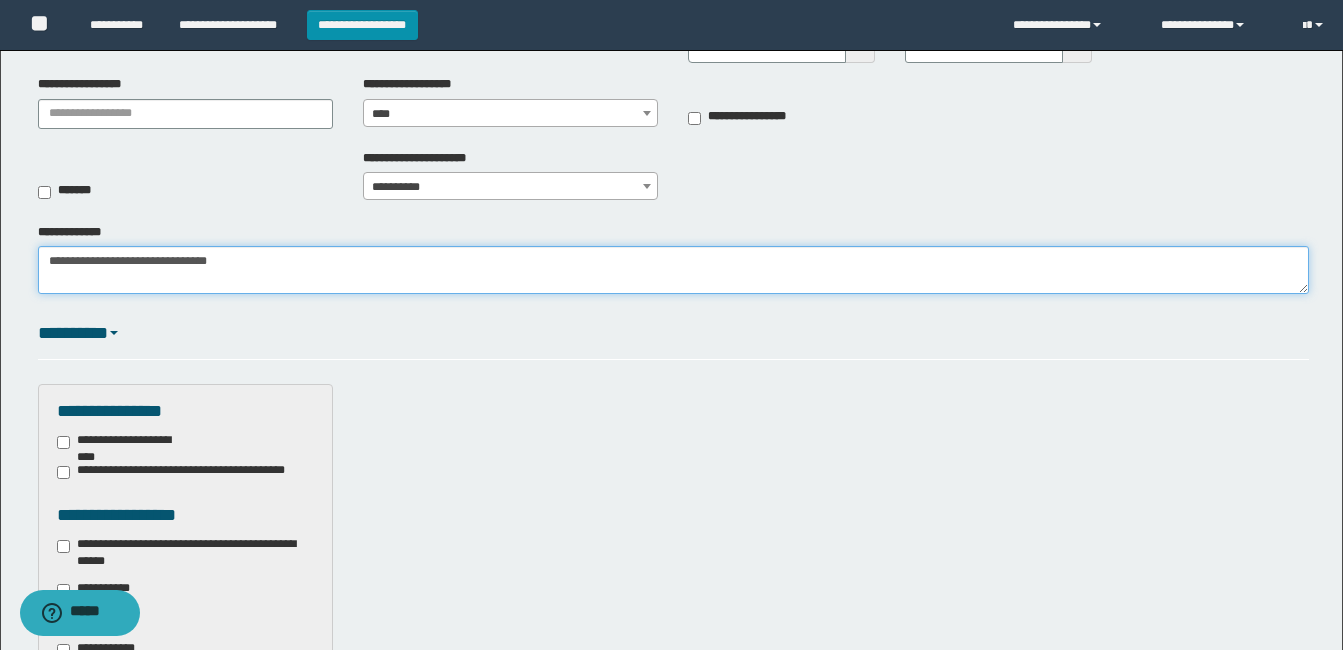 click on "**********" at bounding box center [673, 270] 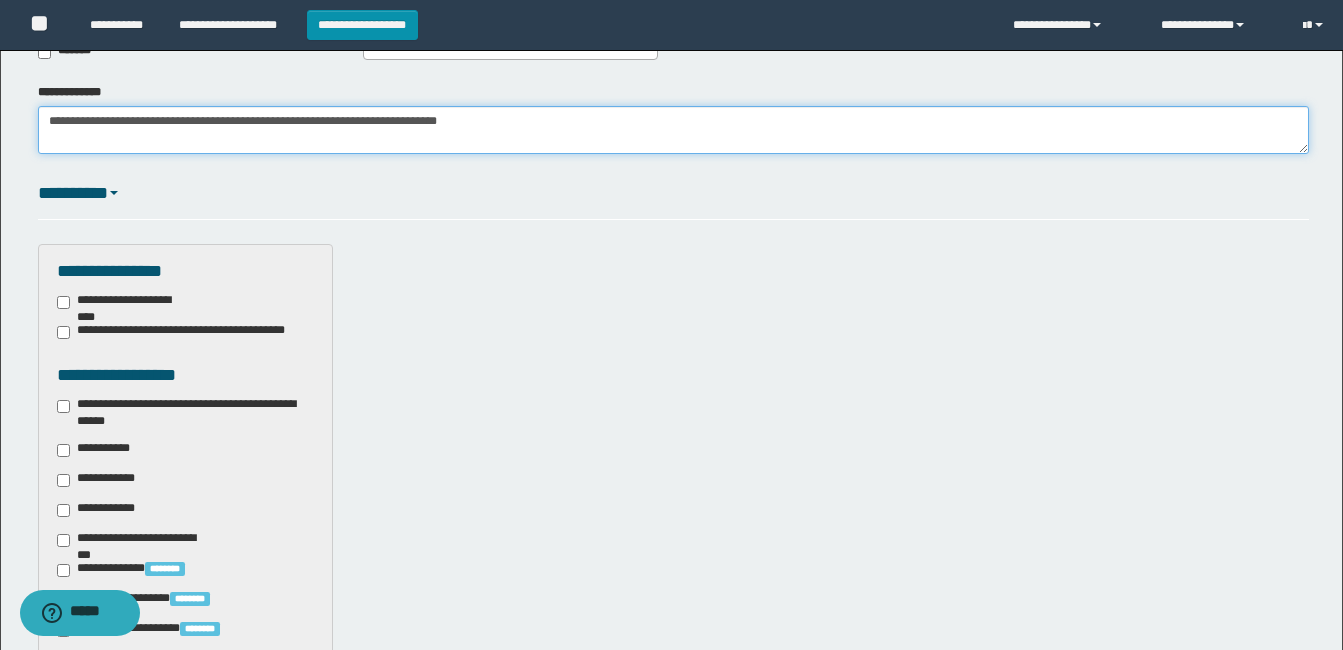 scroll, scrollTop: 900, scrollLeft: 0, axis: vertical 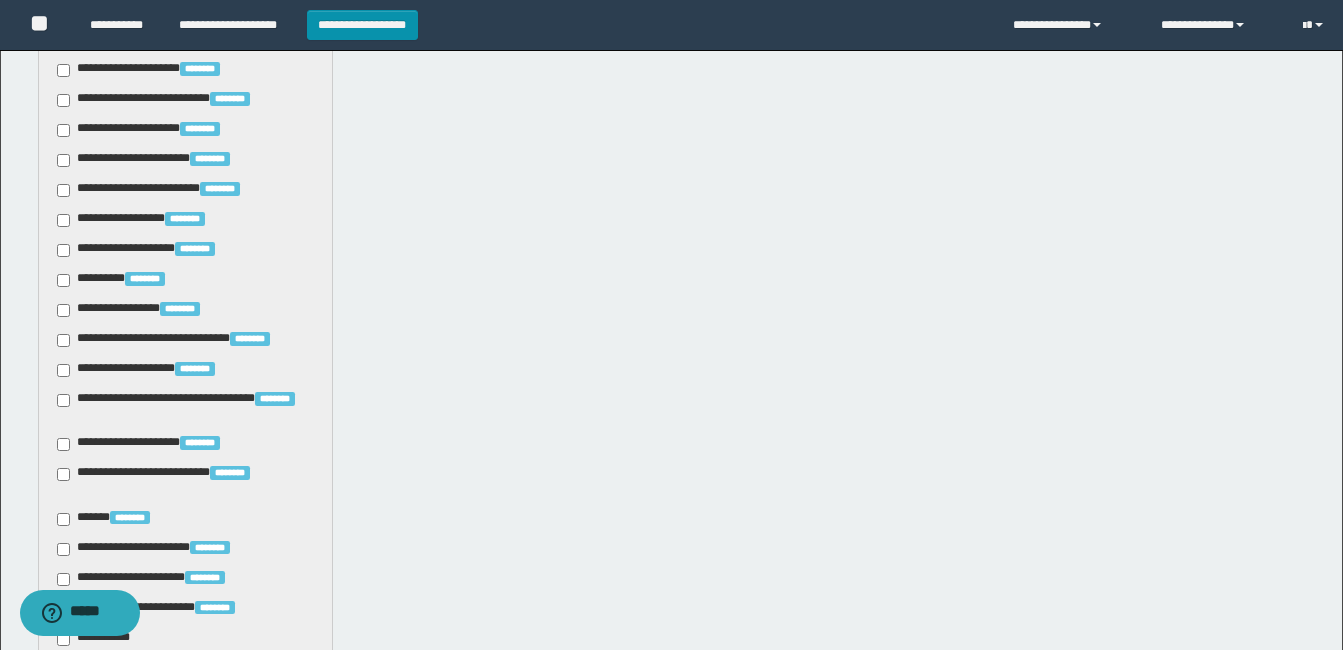 type on "**********" 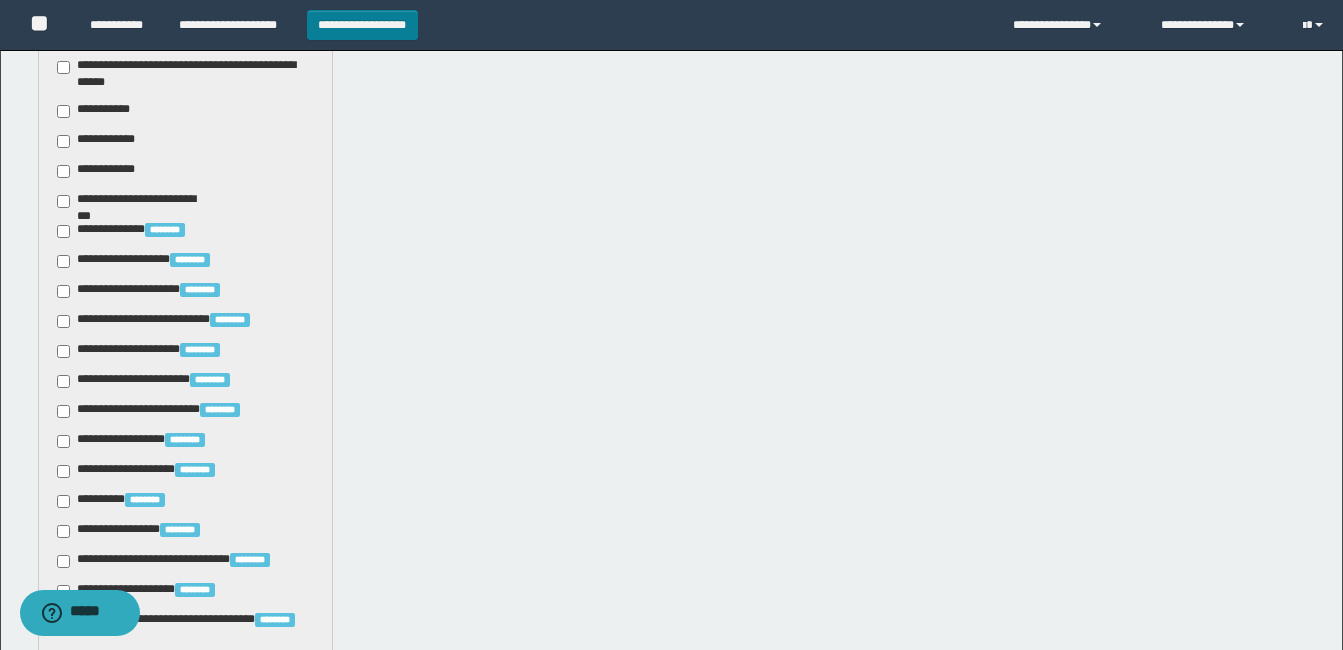 scroll, scrollTop: 400, scrollLeft: 0, axis: vertical 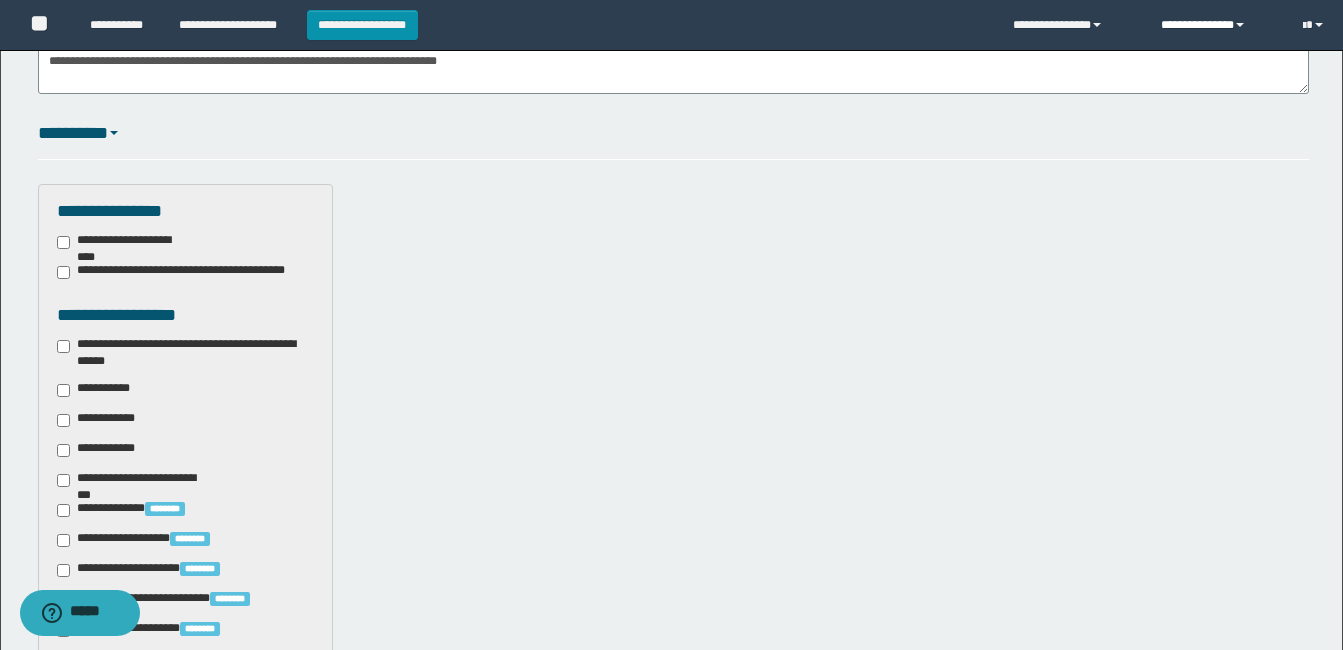 click on "**********" at bounding box center (1216, 25) 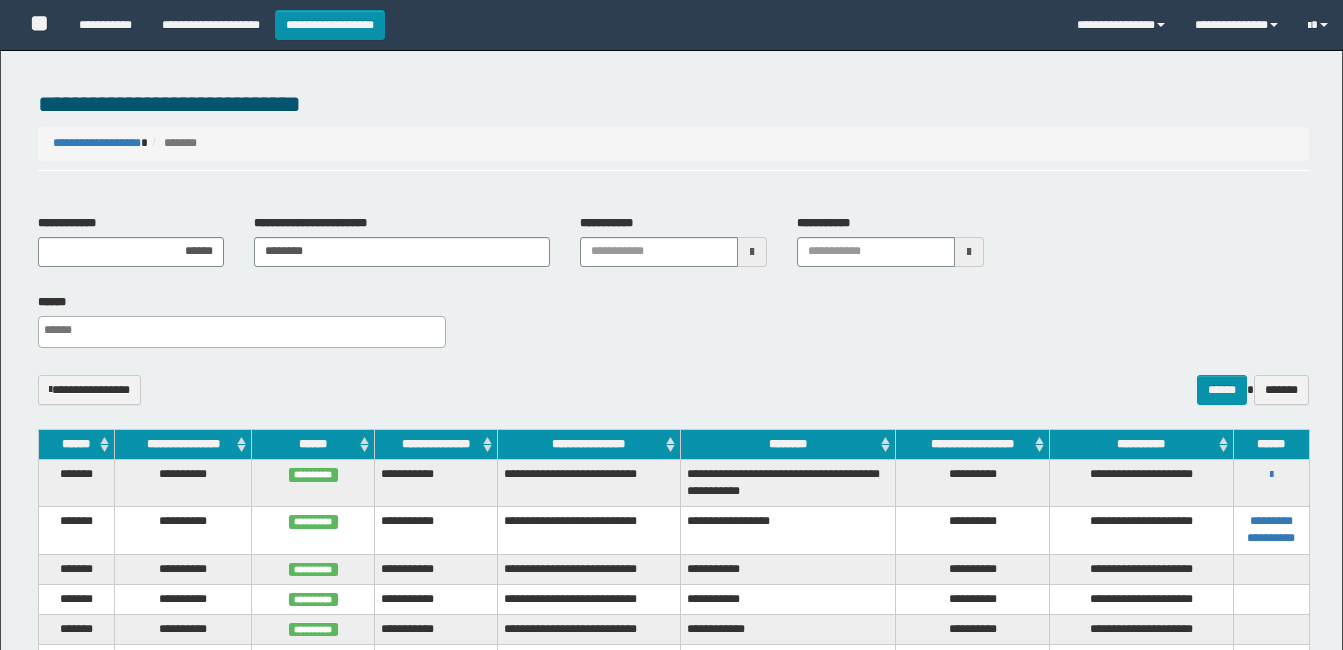 select 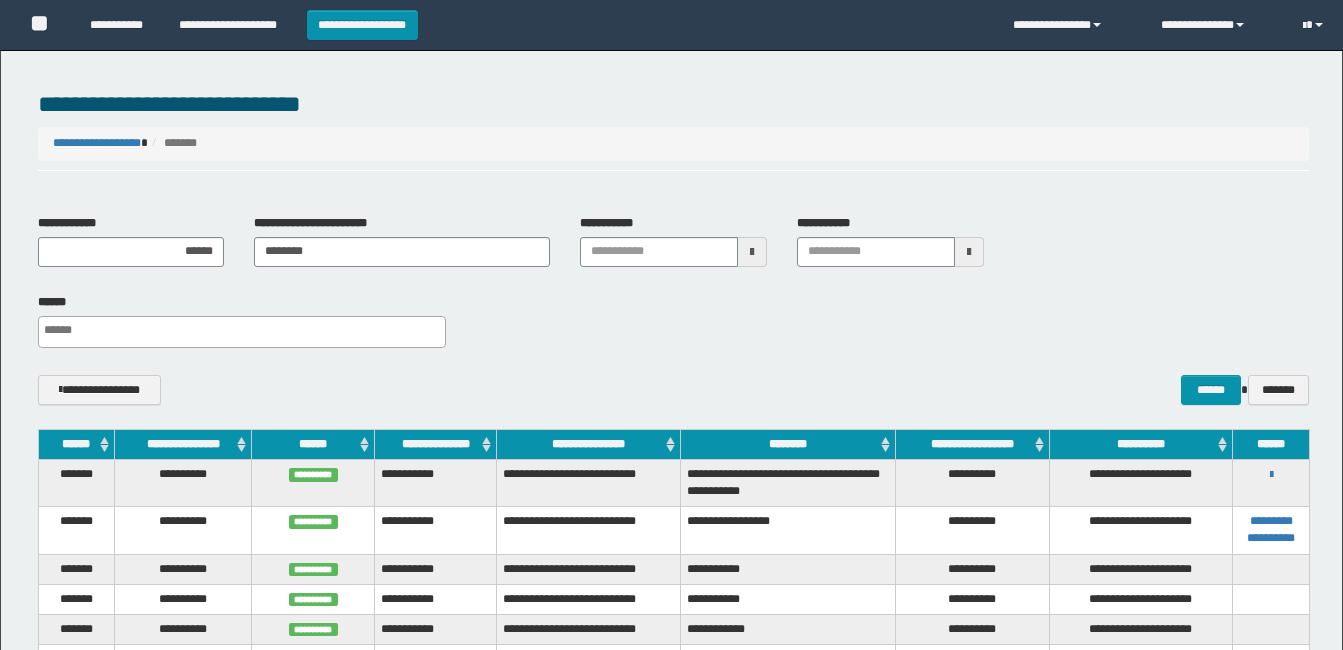 scroll, scrollTop: 200, scrollLeft: 0, axis: vertical 